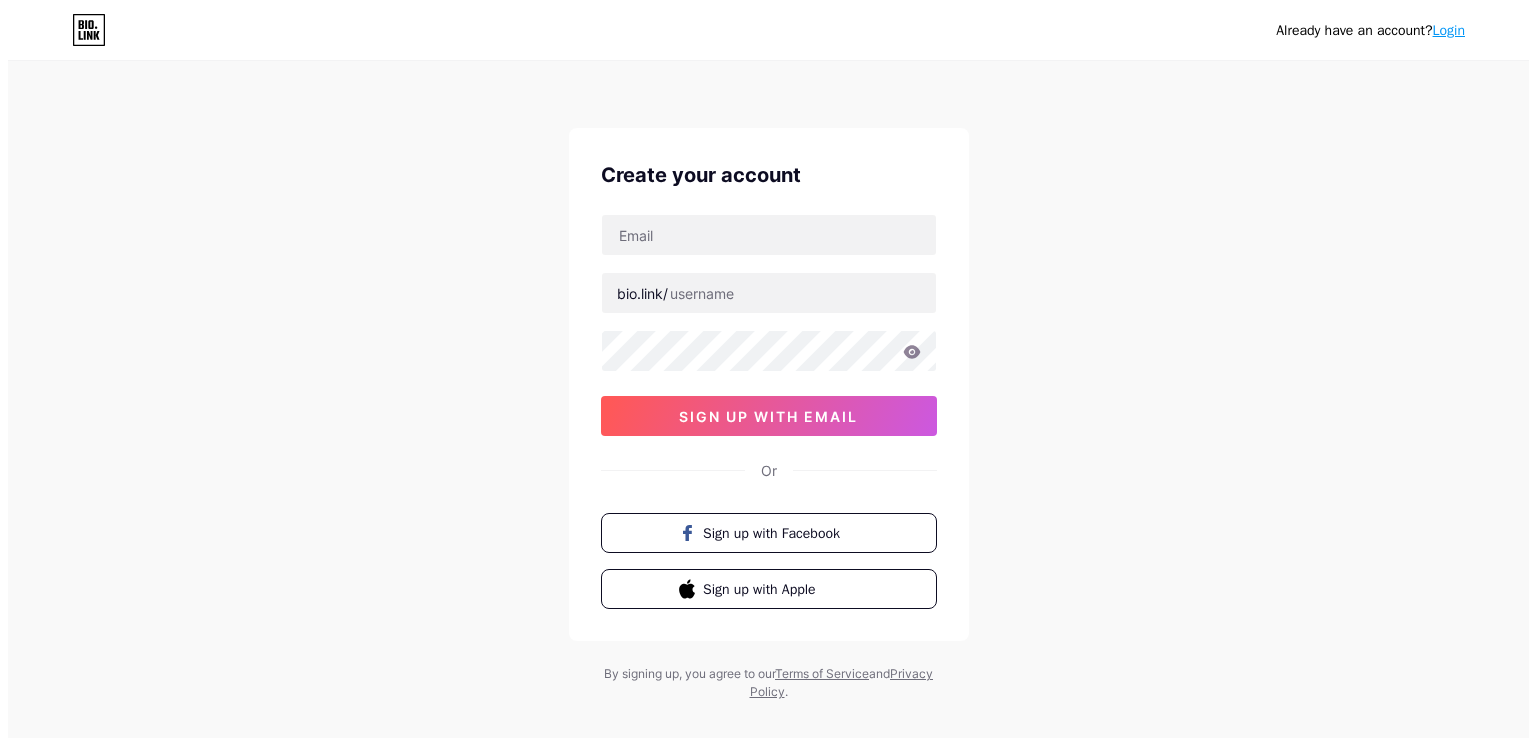 scroll, scrollTop: 0, scrollLeft: 0, axis: both 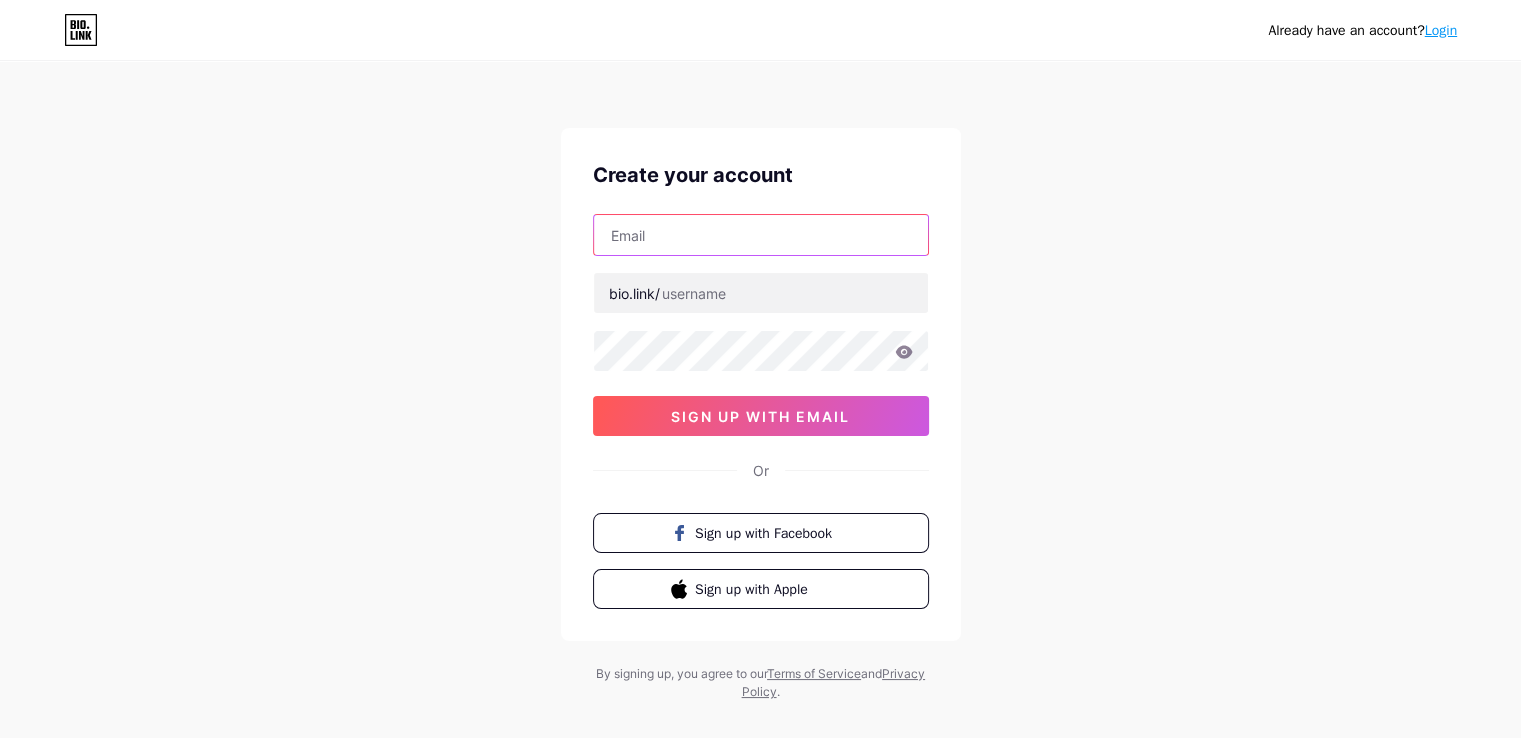 click at bounding box center [761, 235] 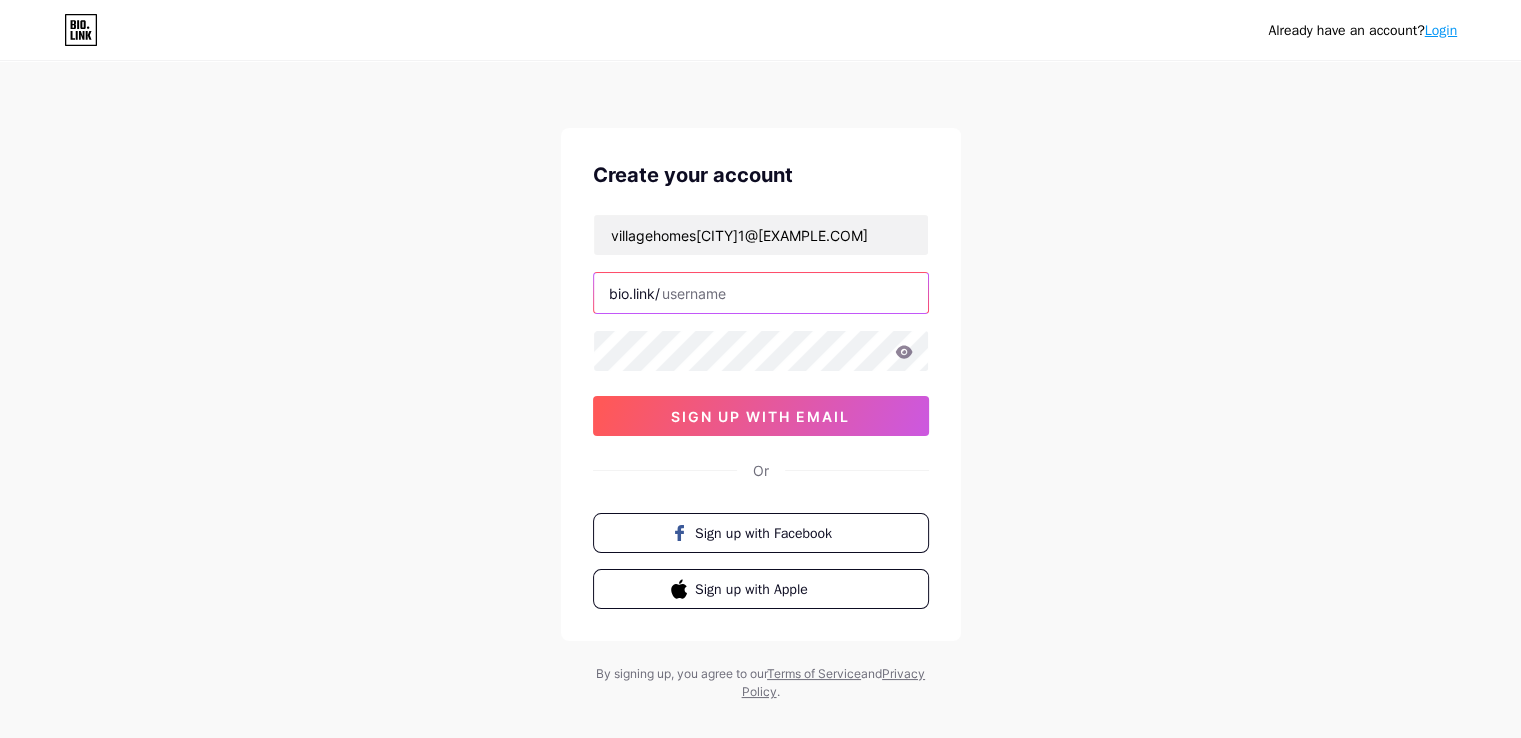 click at bounding box center (761, 293) 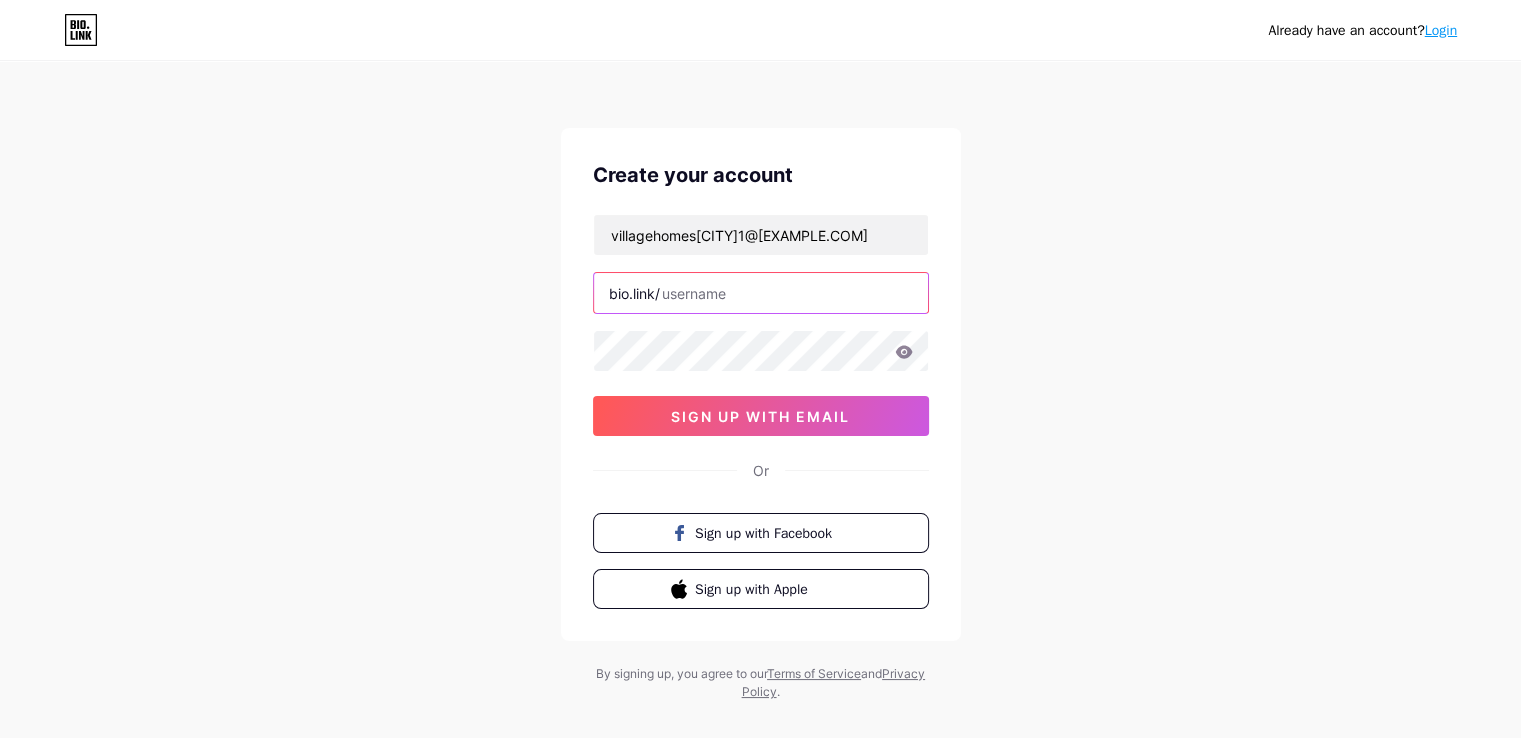 paste on "[USERNAME]" 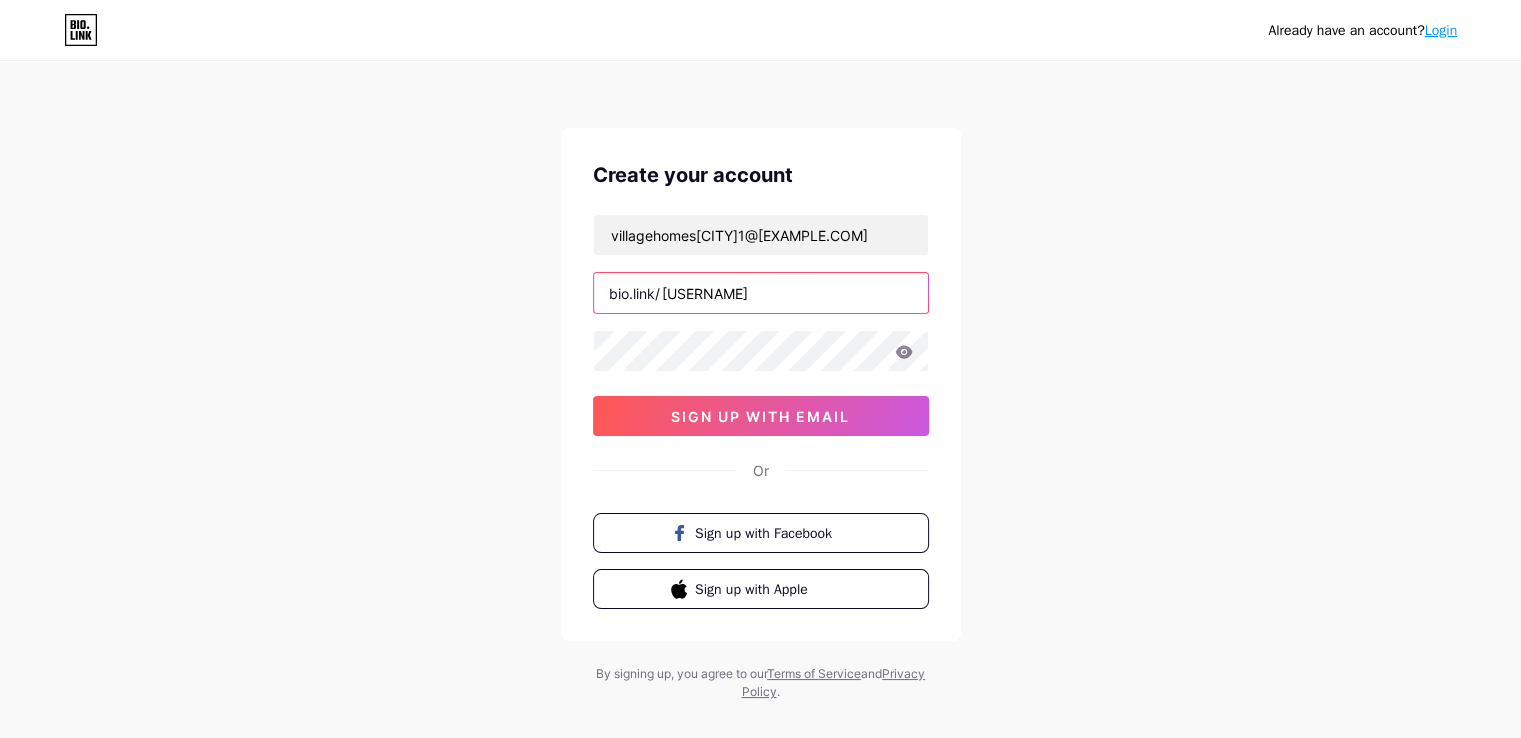 type on "[USERNAME]" 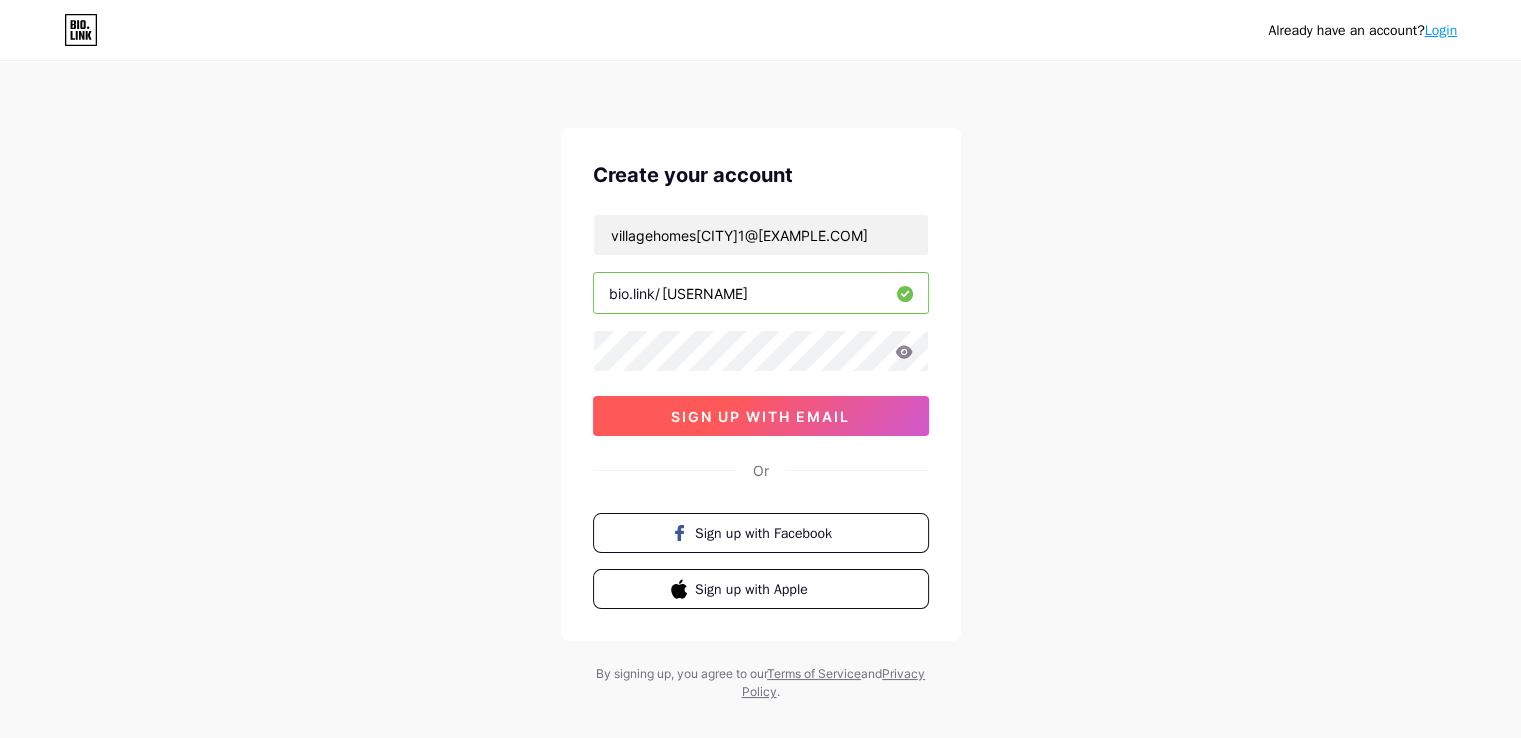 click on "sign up with email" at bounding box center (761, 416) 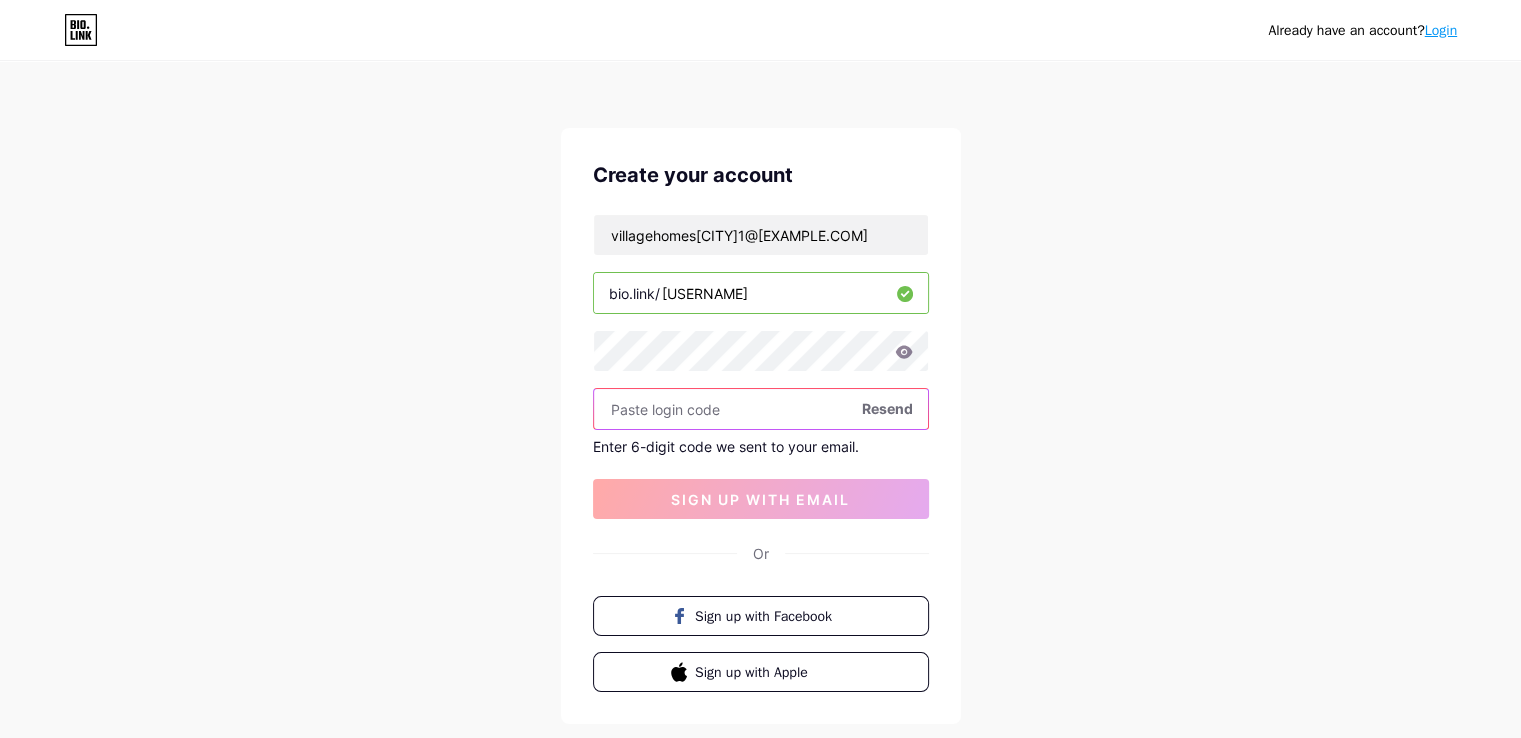 paste on "[NUMBER]" 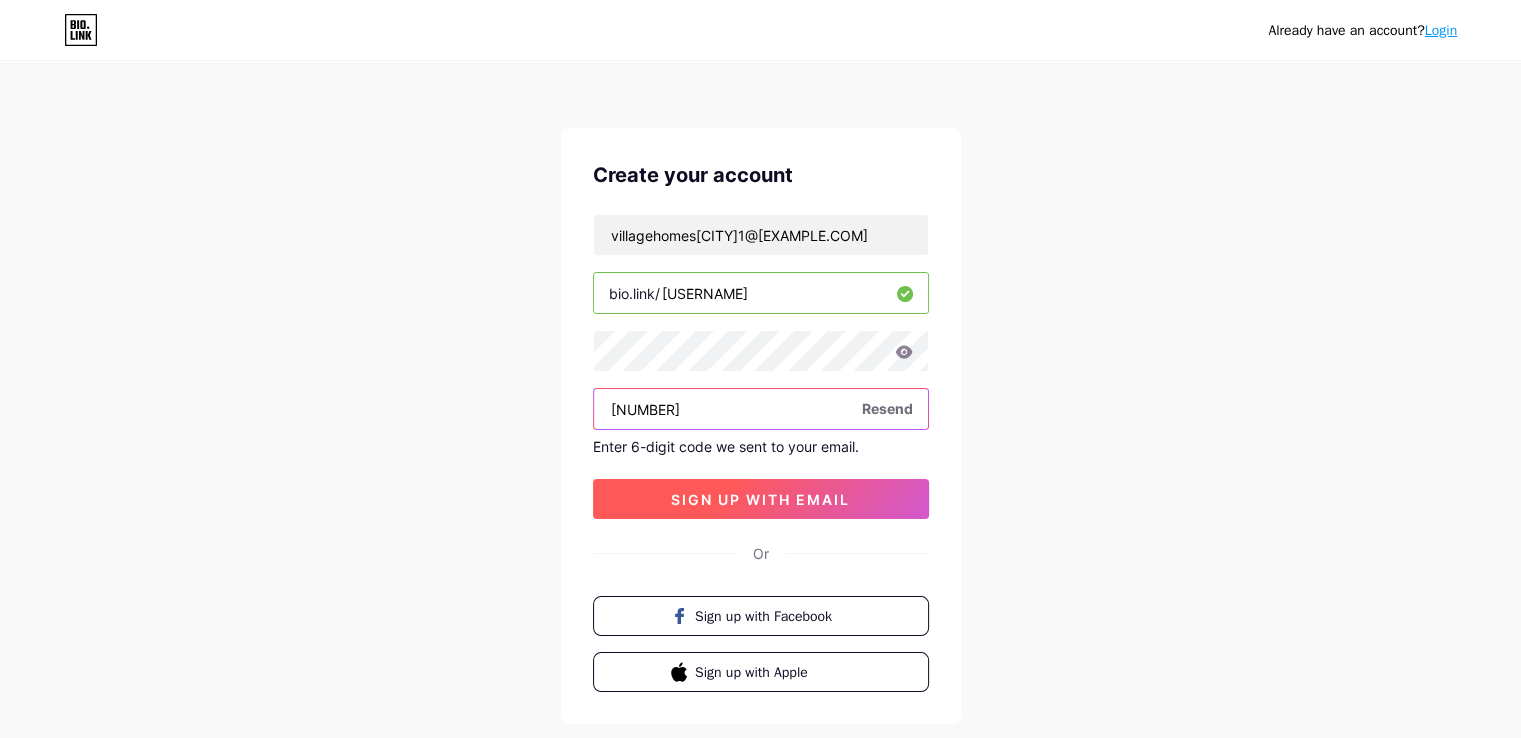 type on "[NUMBER]" 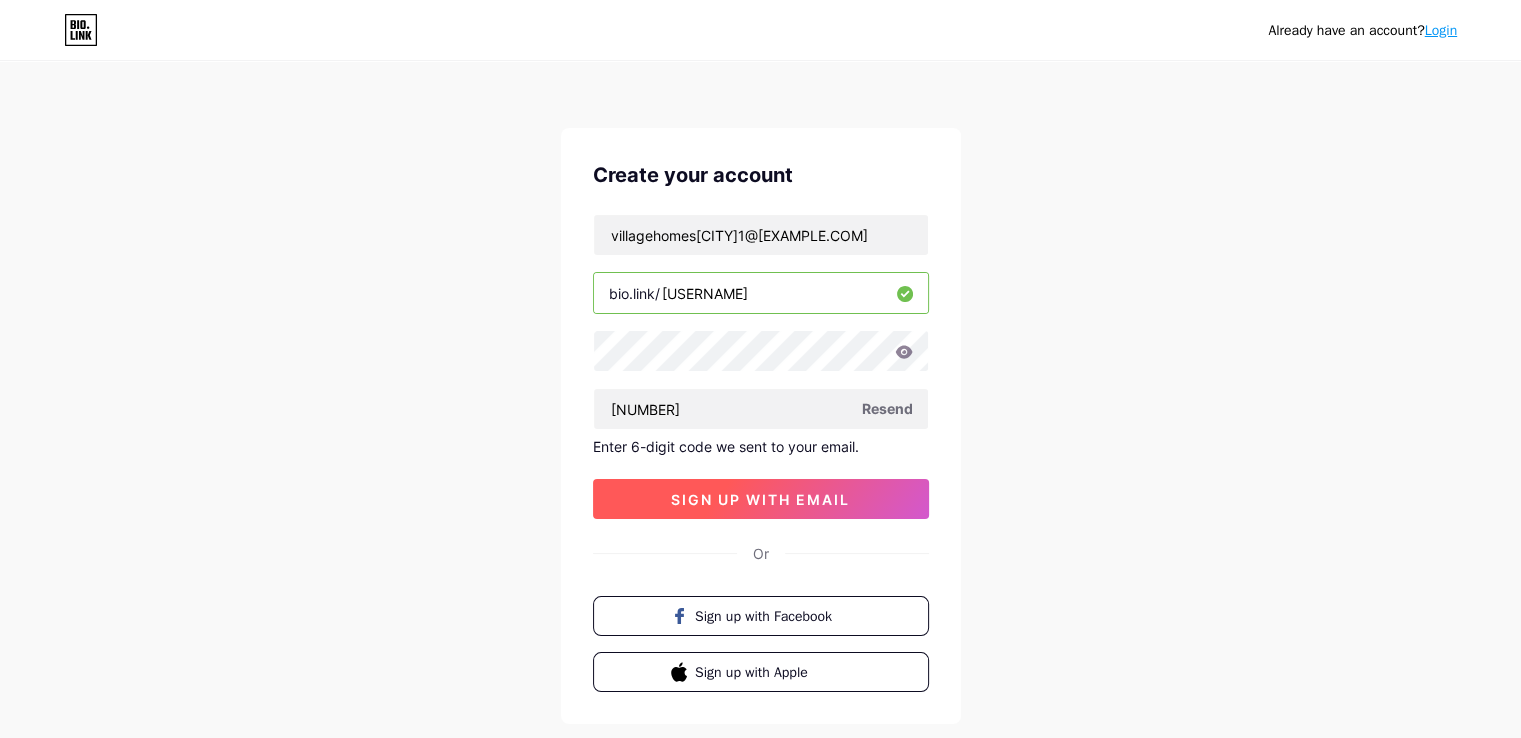 click on "sign up with email" at bounding box center (760, 499) 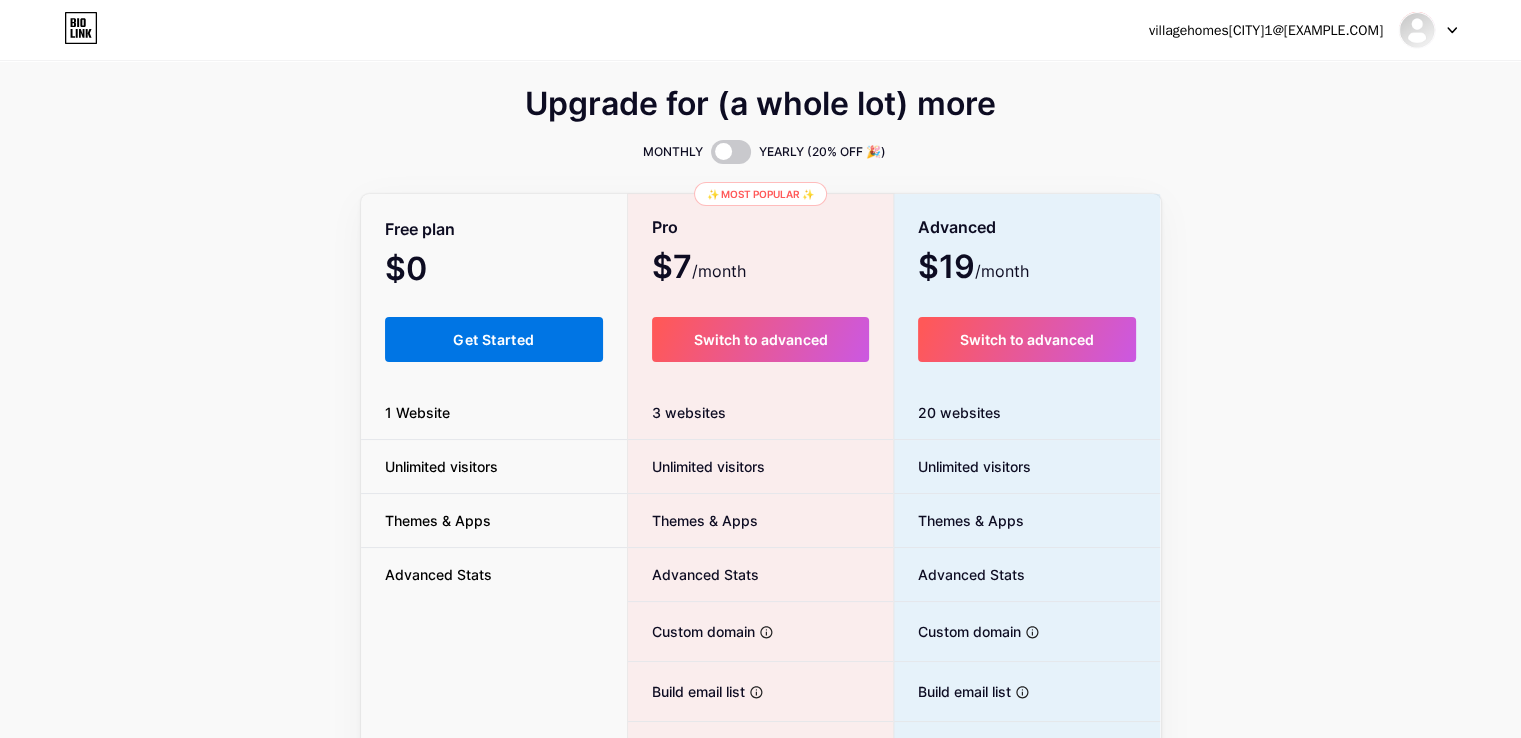 click on "Get Started" at bounding box center (493, 339) 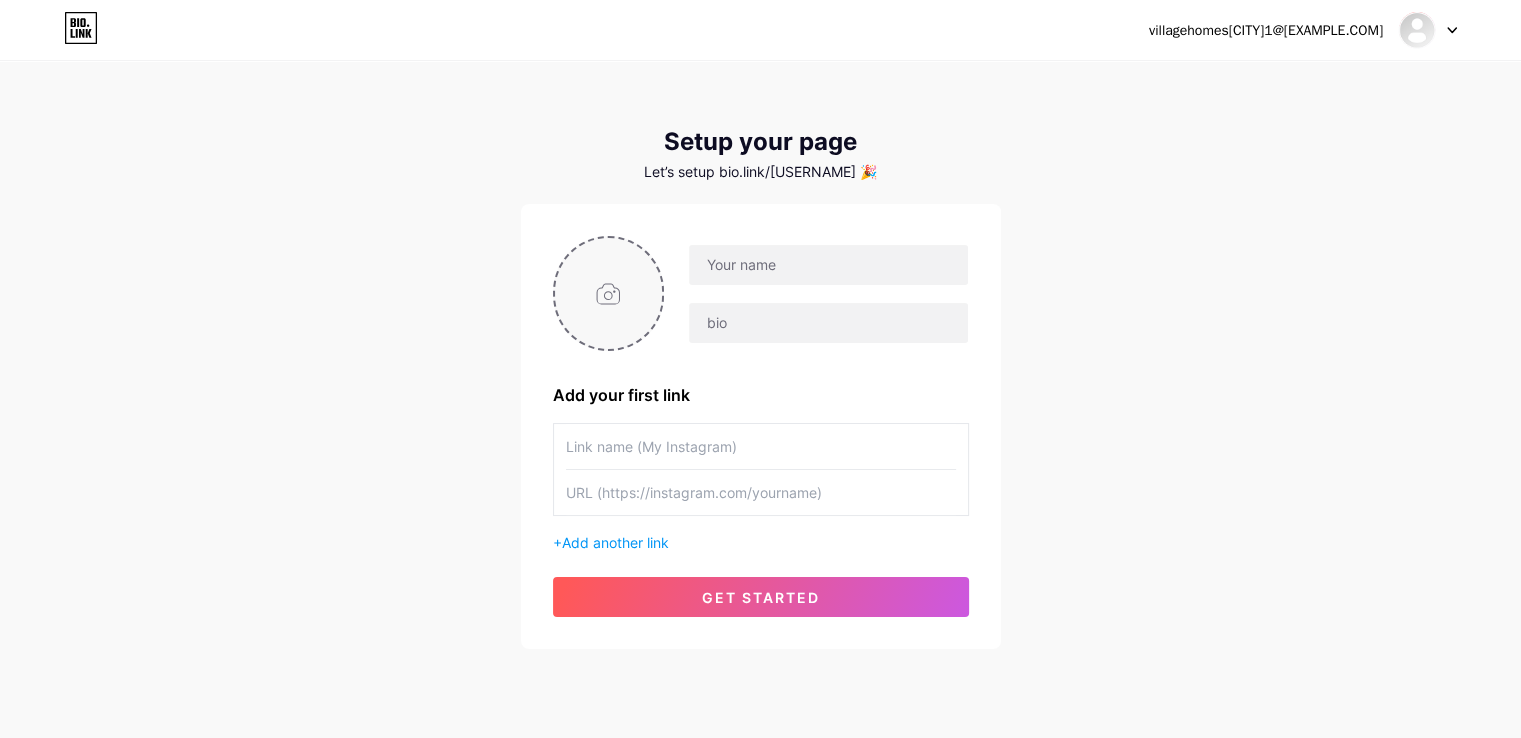 click at bounding box center [609, 293] 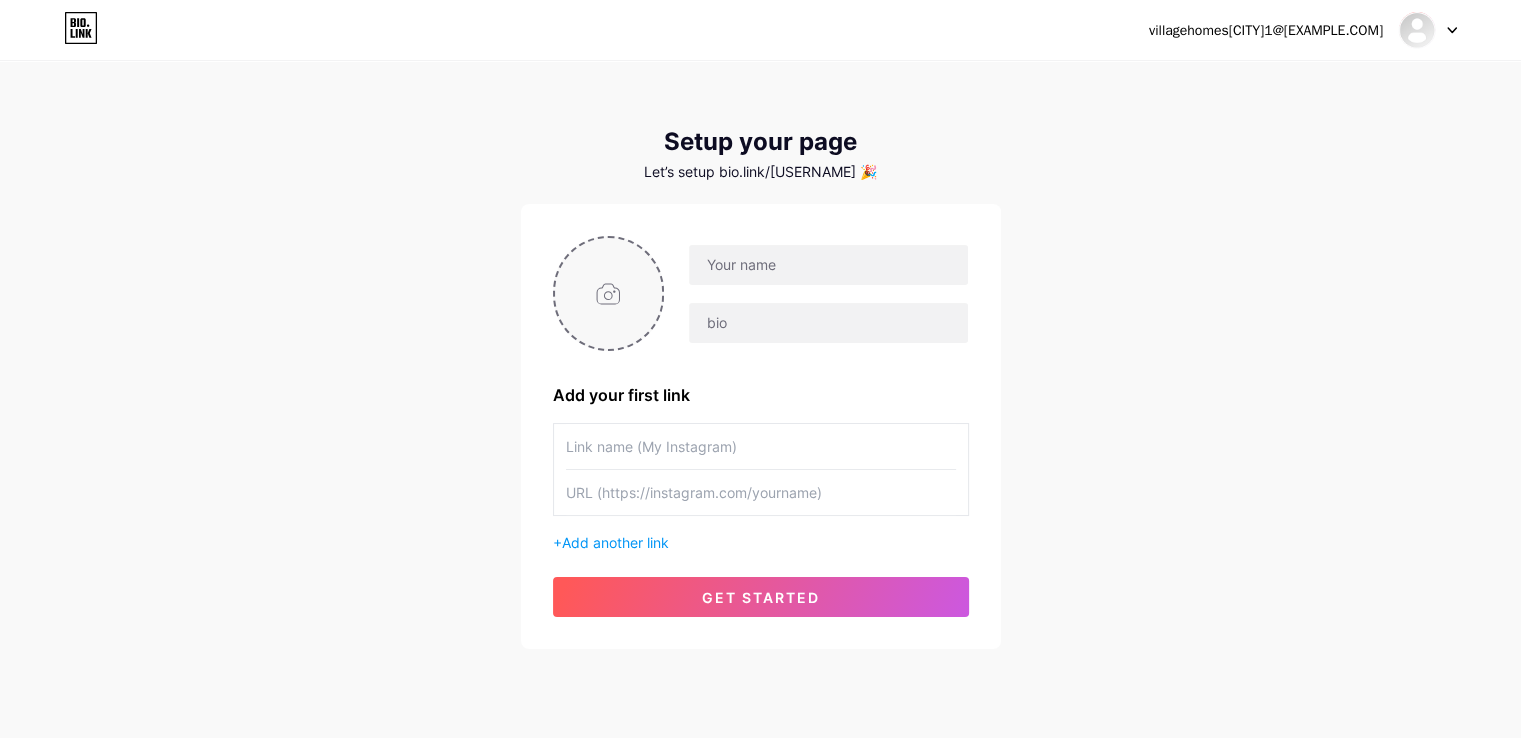 type on "C:\fakepath\Mobile_Homes_in_Austin_logo_1_99_250x250.png" 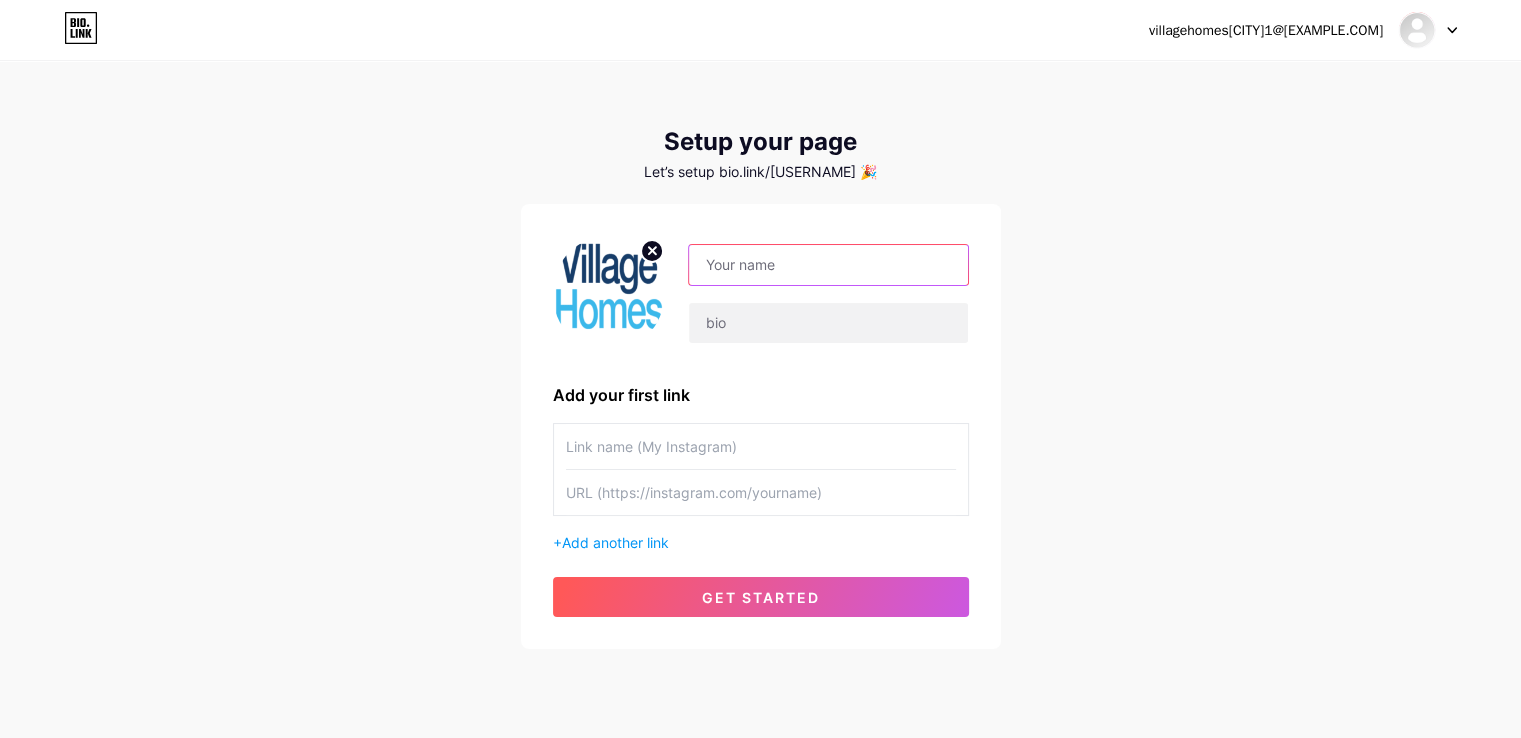 click at bounding box center [828, 265] 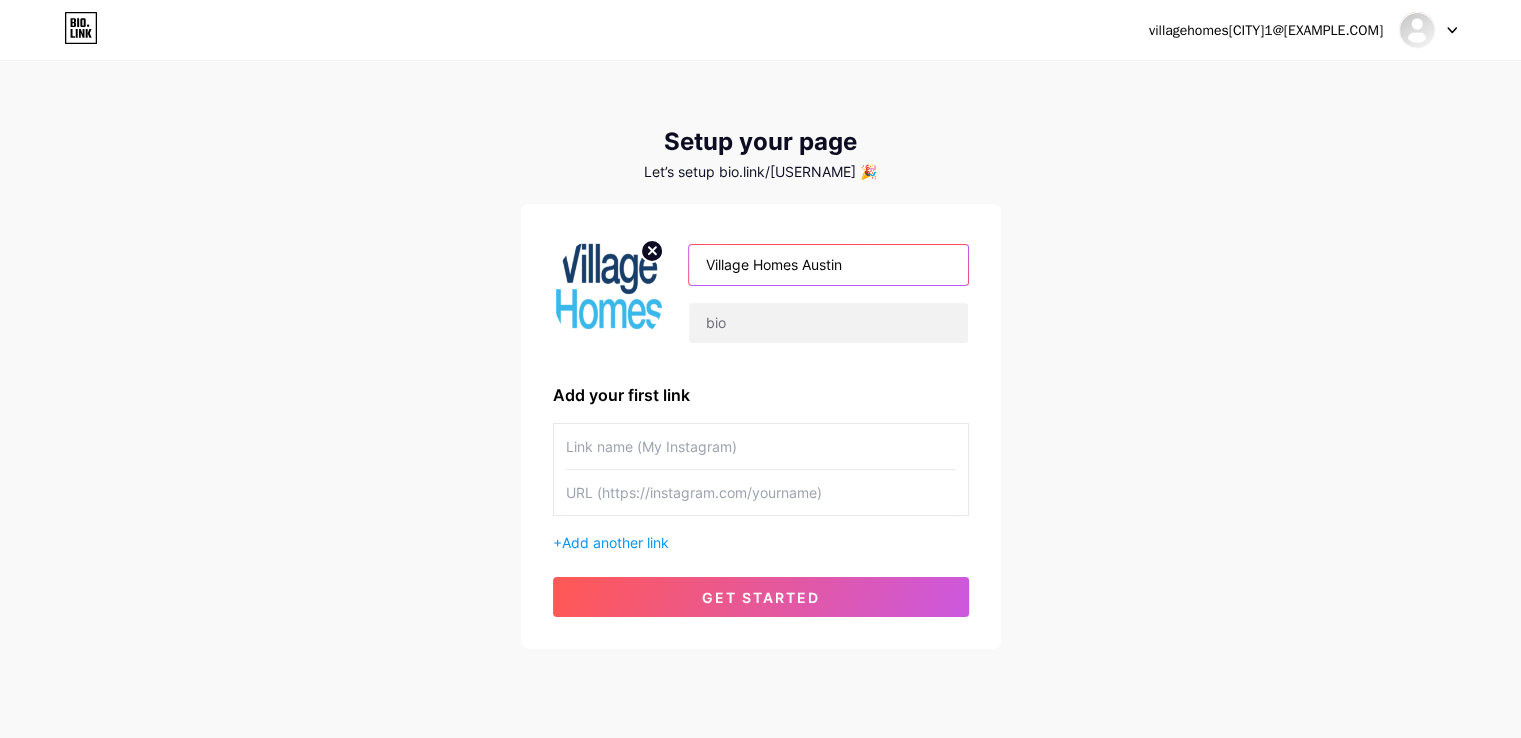 click on "Village Homes Austin" at bounding box center [828, 265] 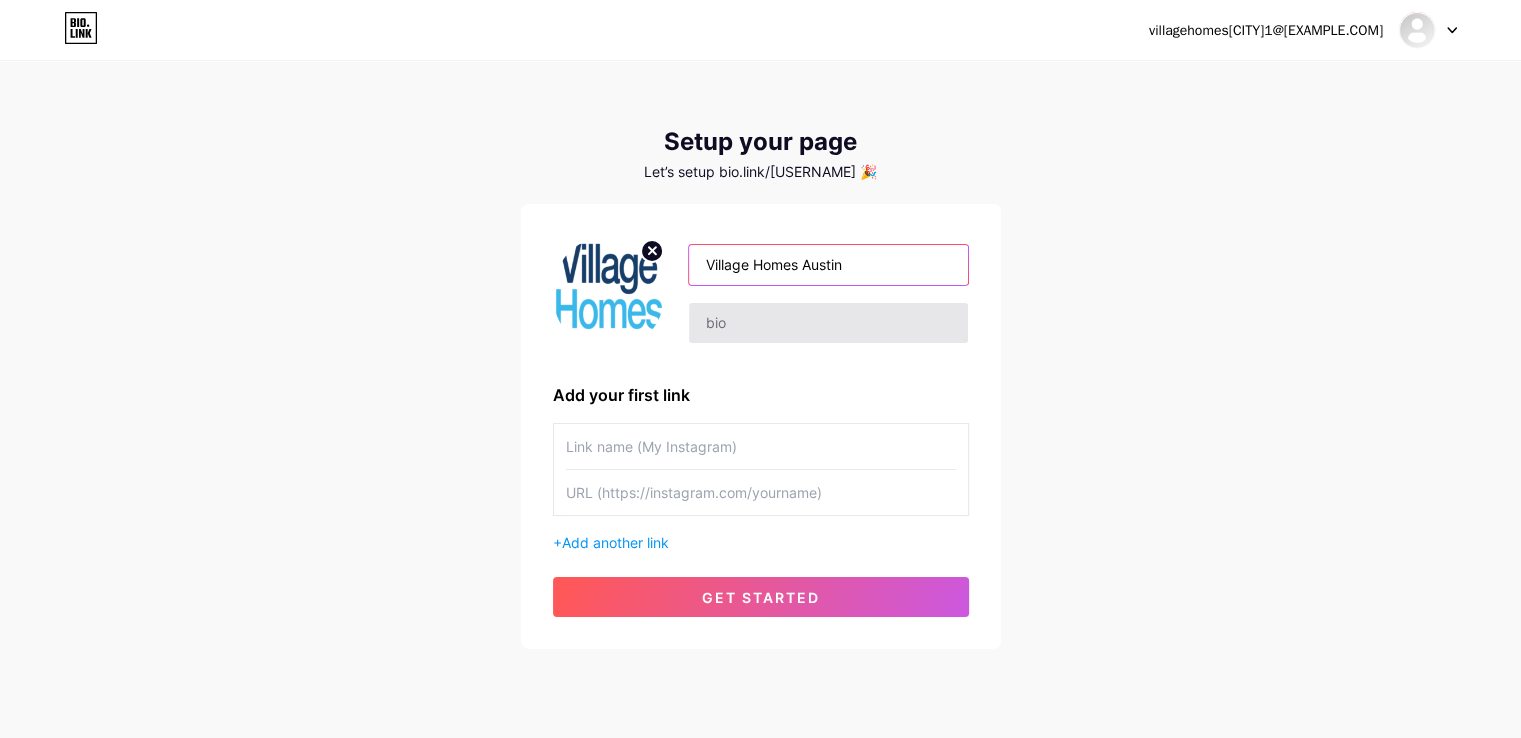 type on "Village Homes Austin" 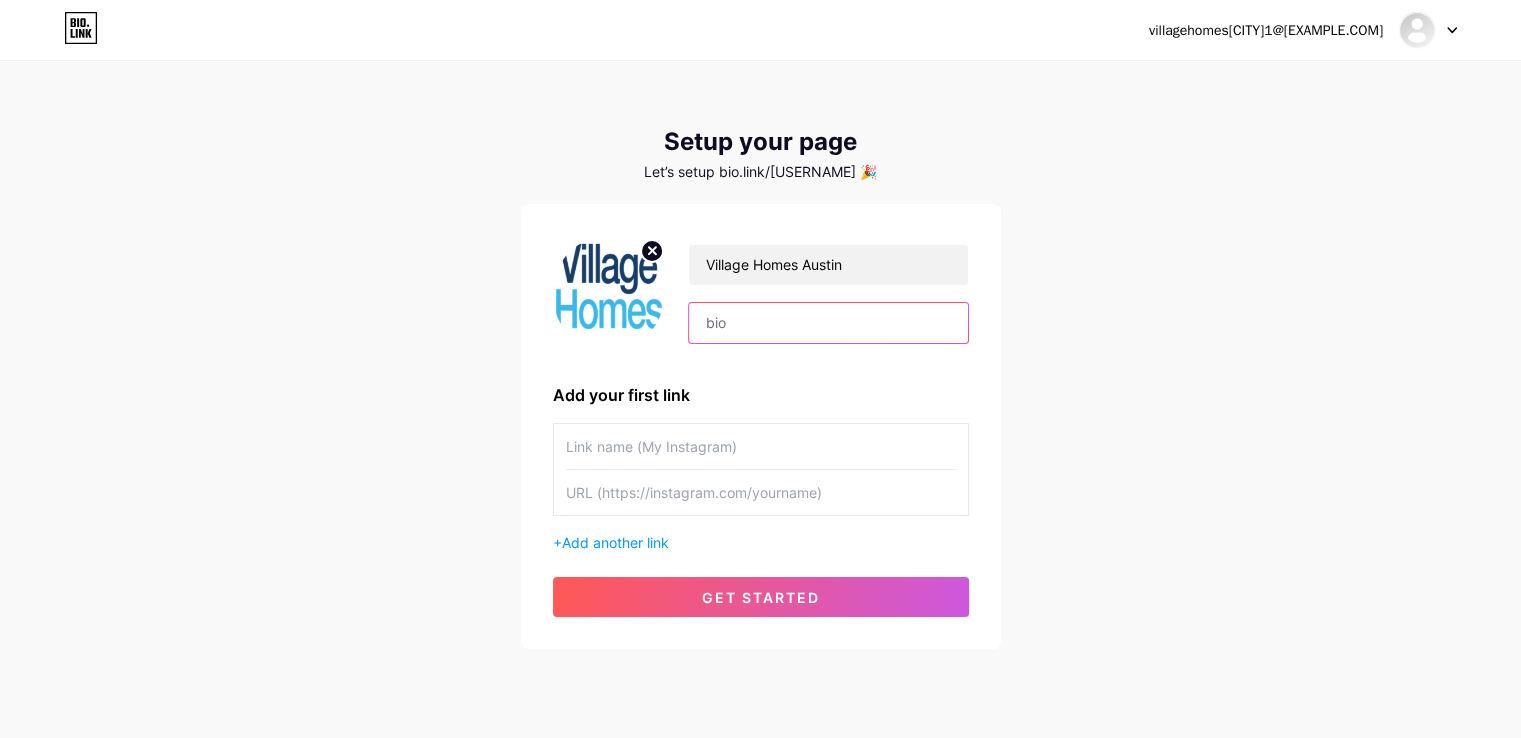 click at bounding box center (828, 323) 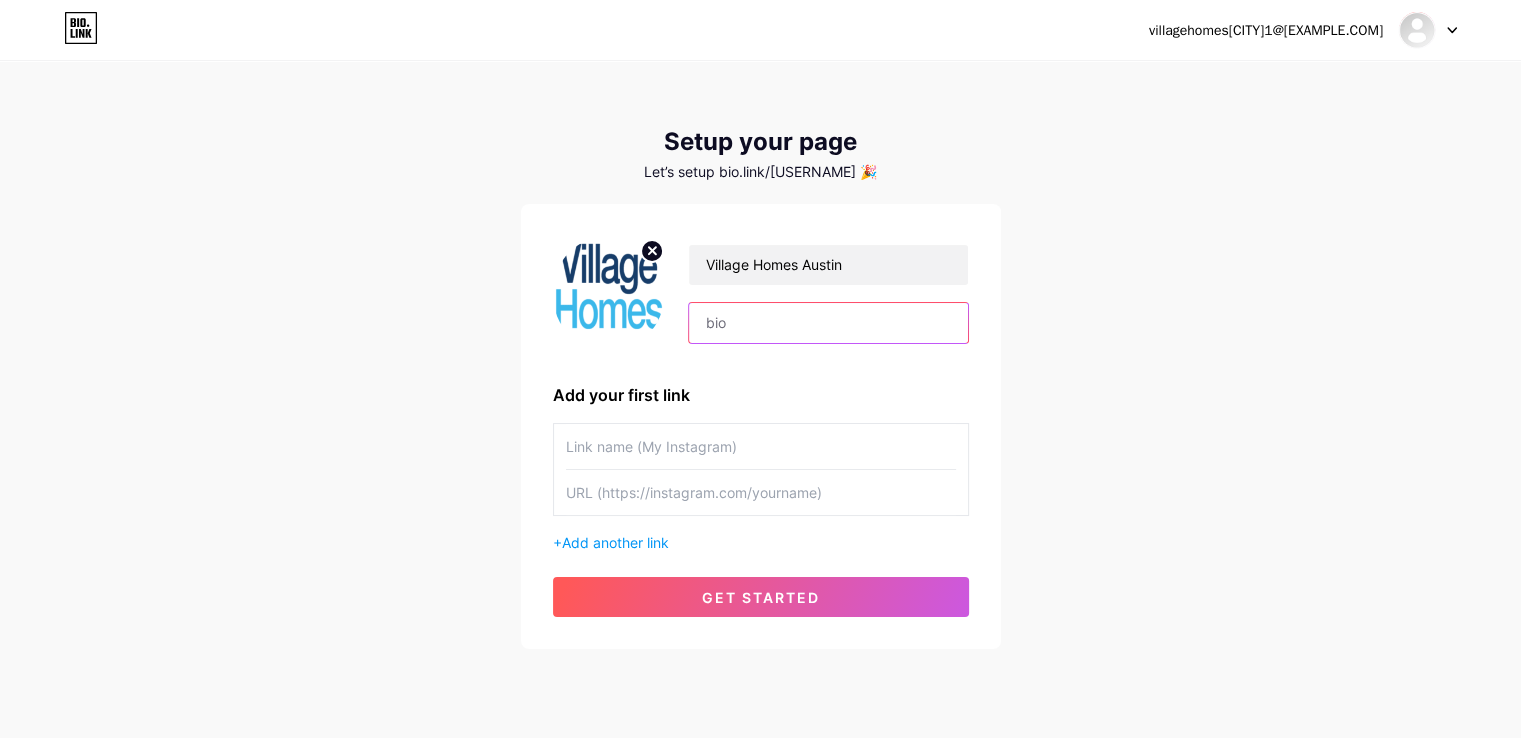 paste on "Get Mobile Home For Sale [CITY]" 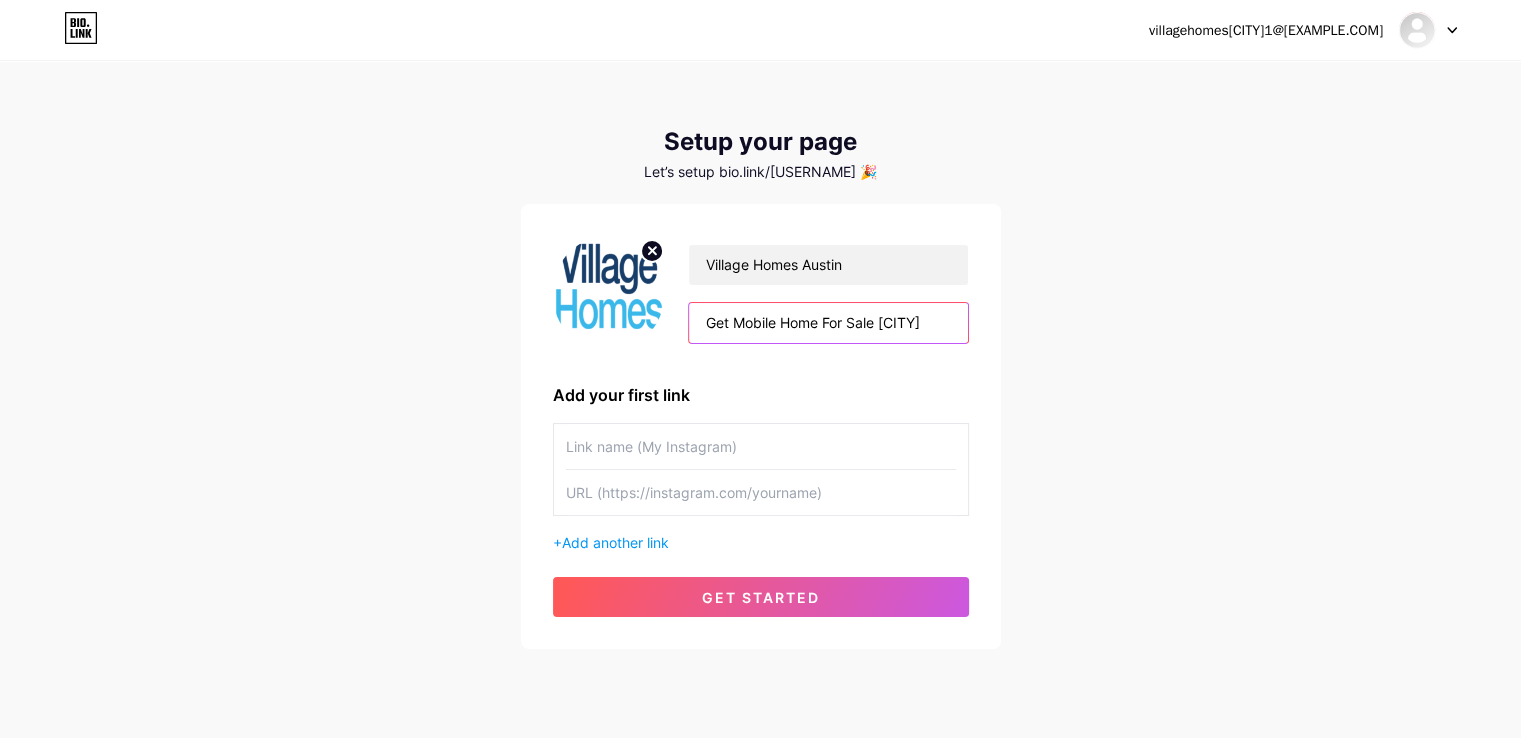 type on "Get Mobile Home For Sale [CITY]" 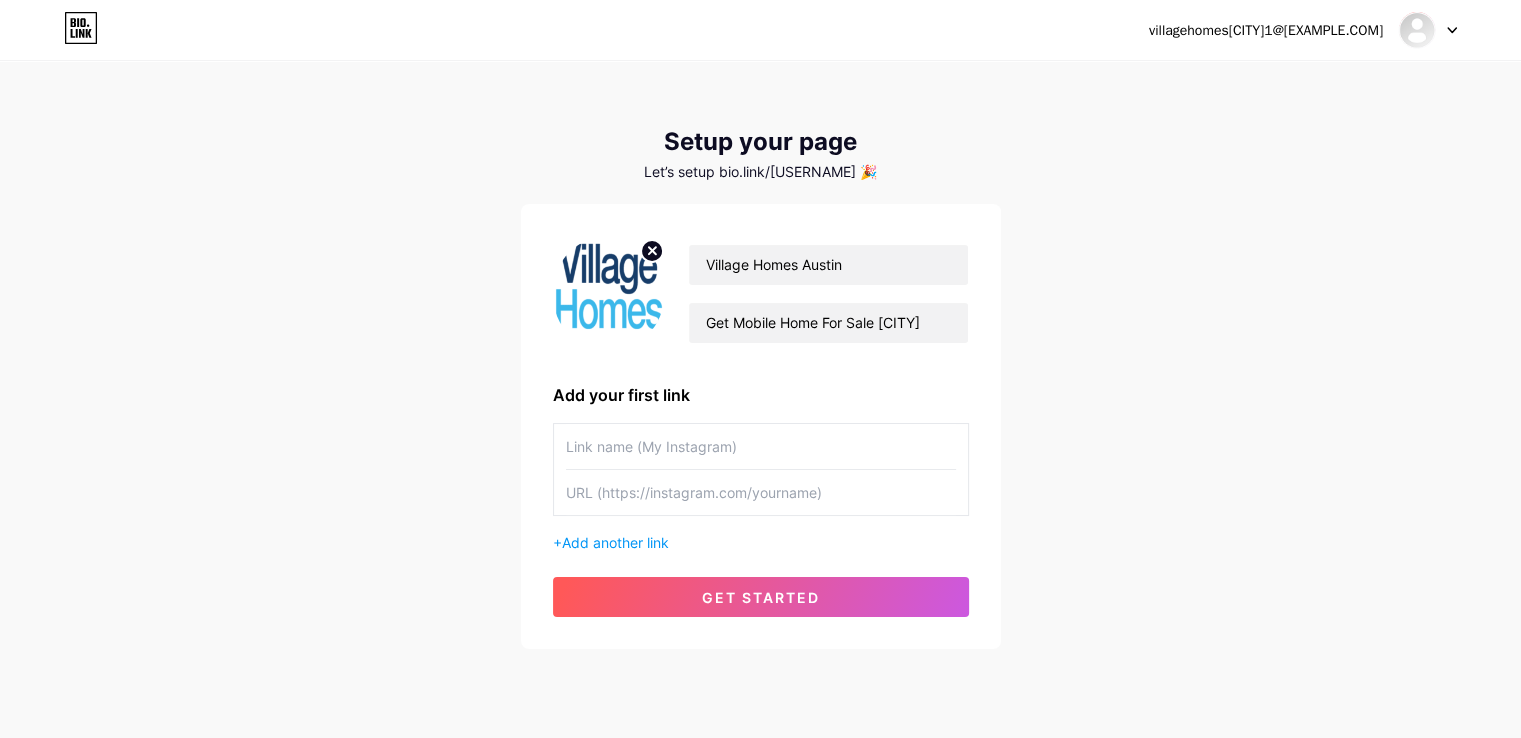 click at bounding box center [761, 446] 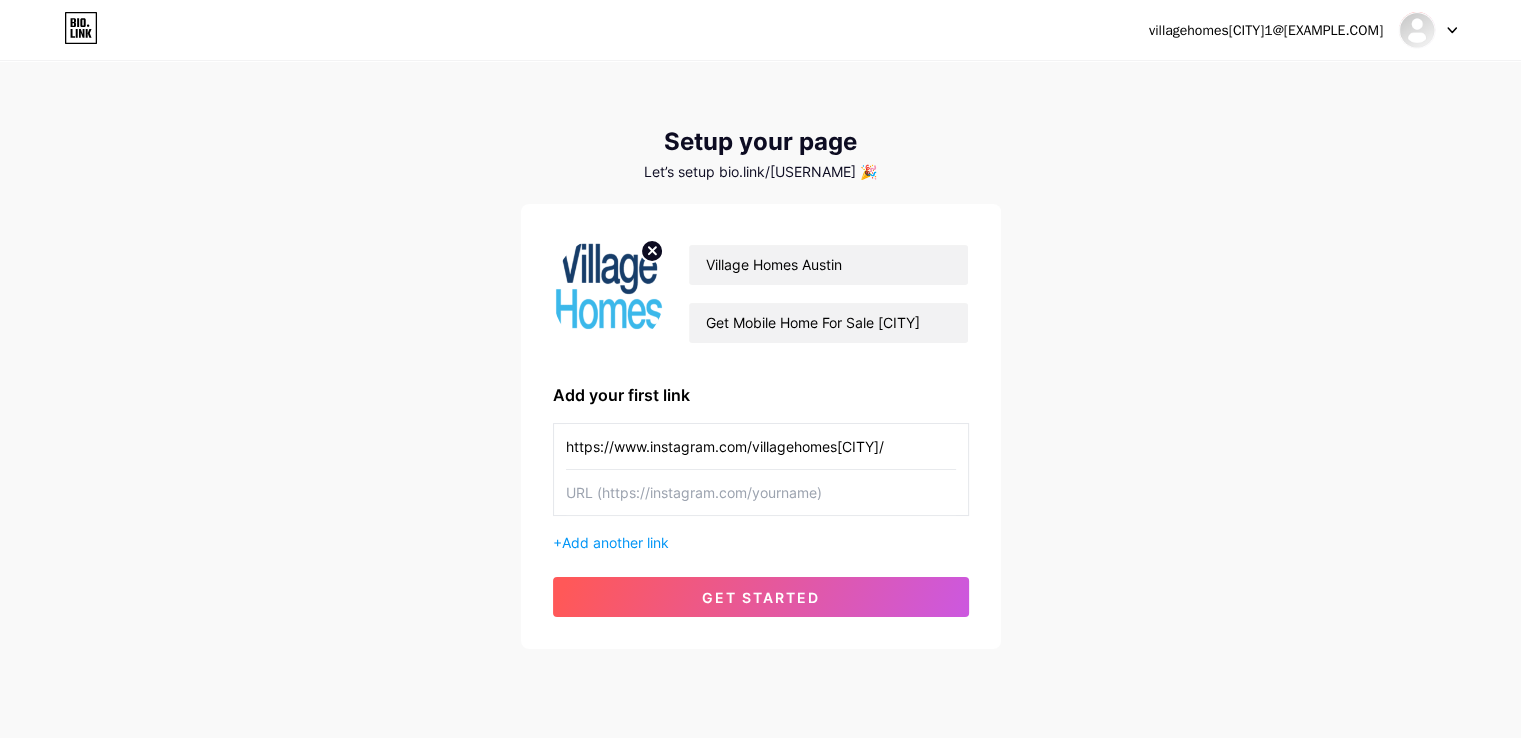 type on "https://www.instagram.com/villagehomes[CITY]/" 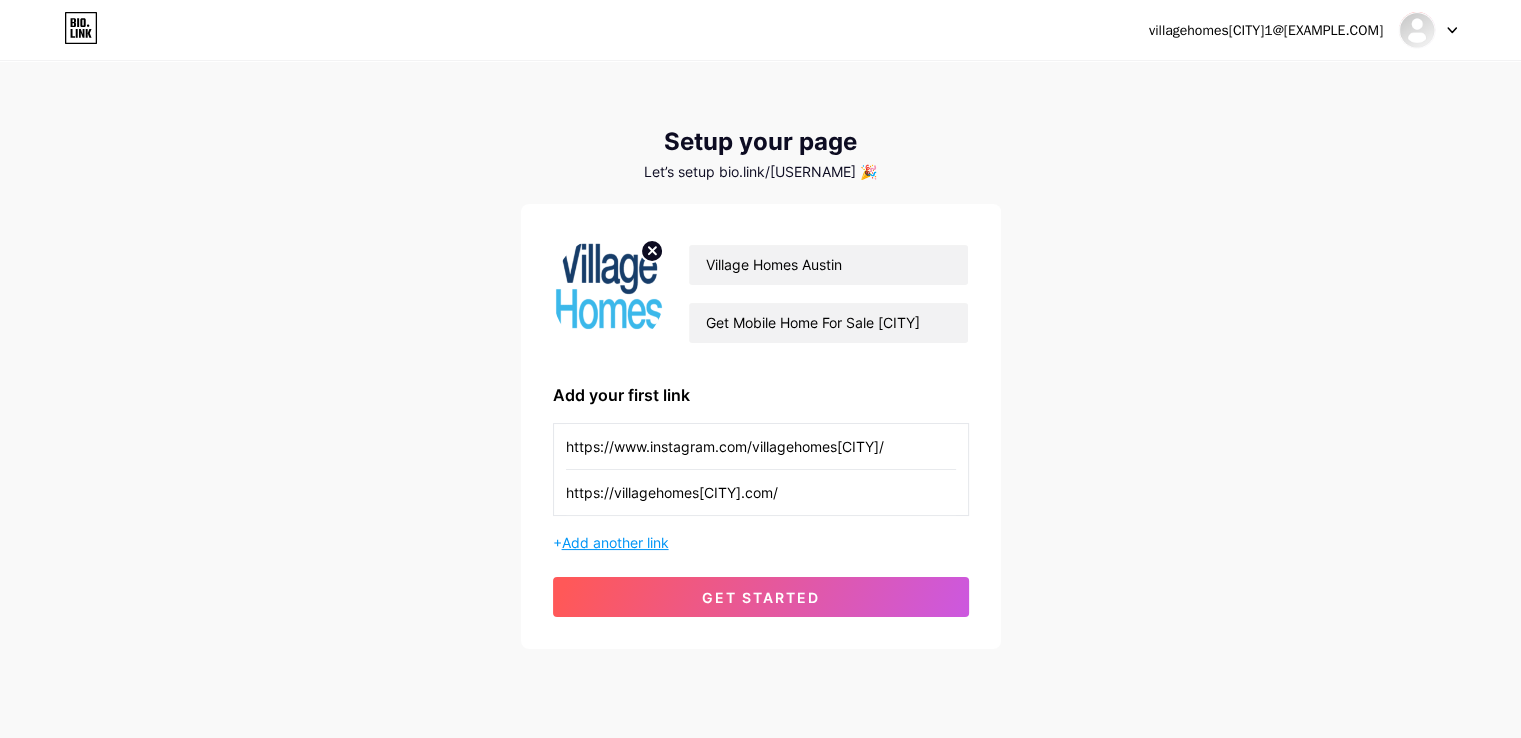 type on "https://villagehomes[CITY].com/" 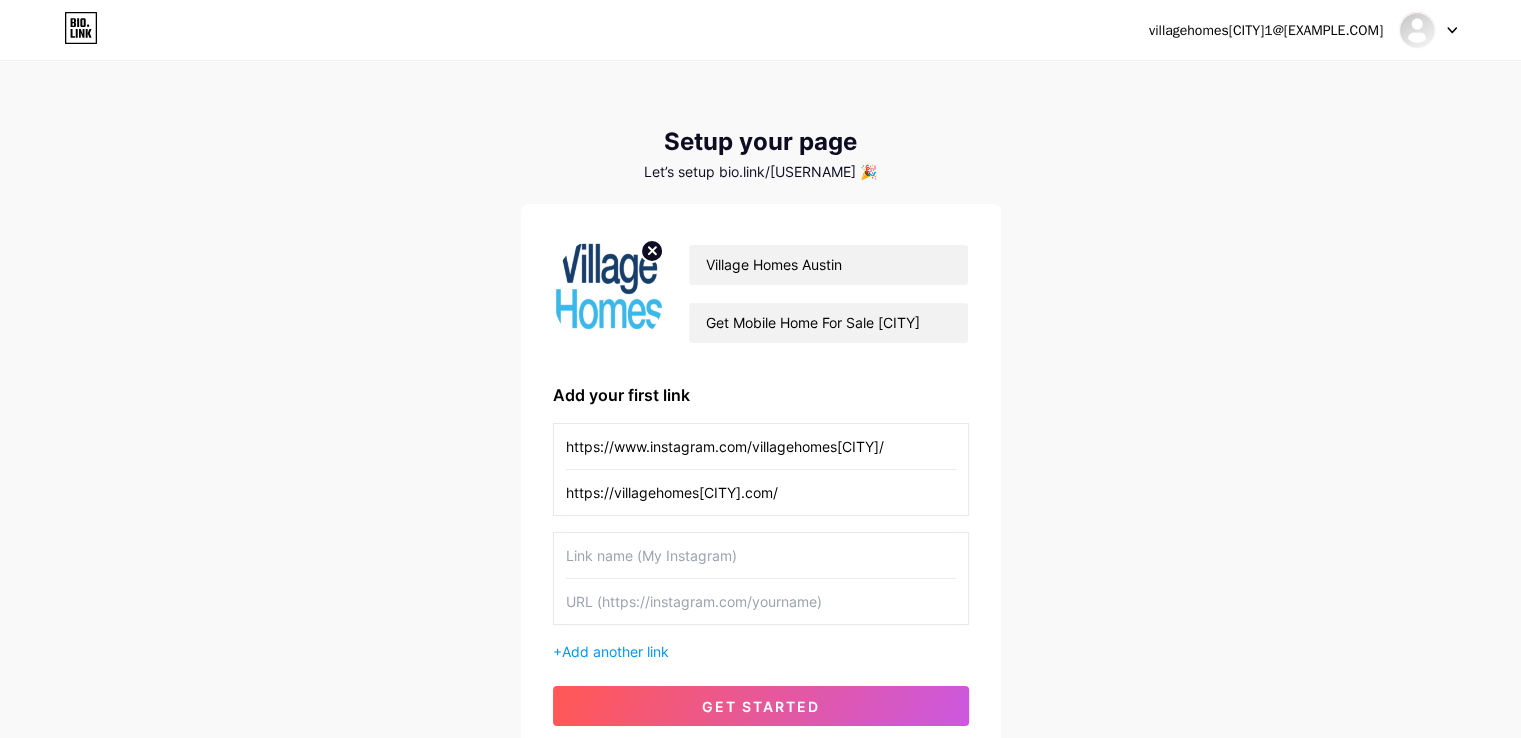 click at bounding box center [761, 555] 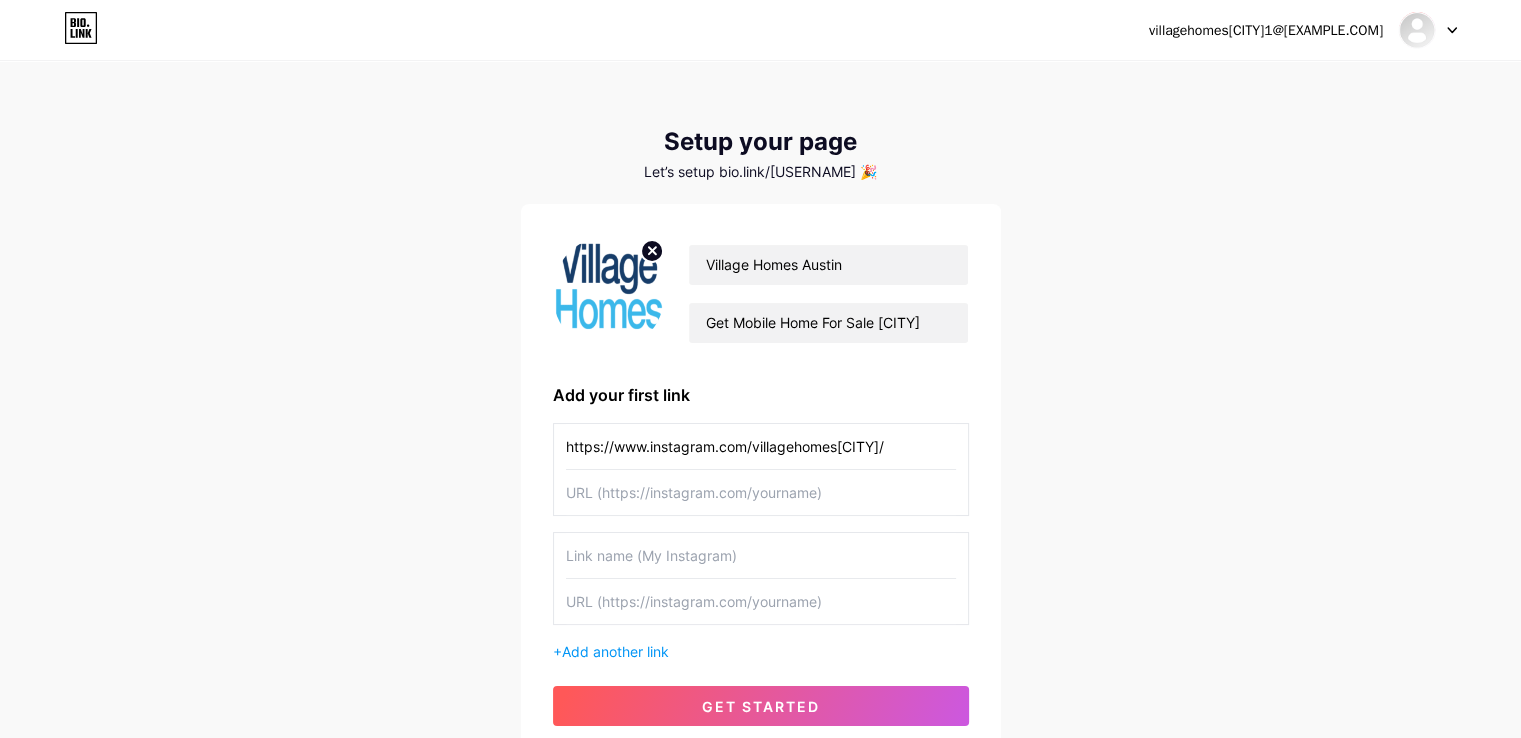 type 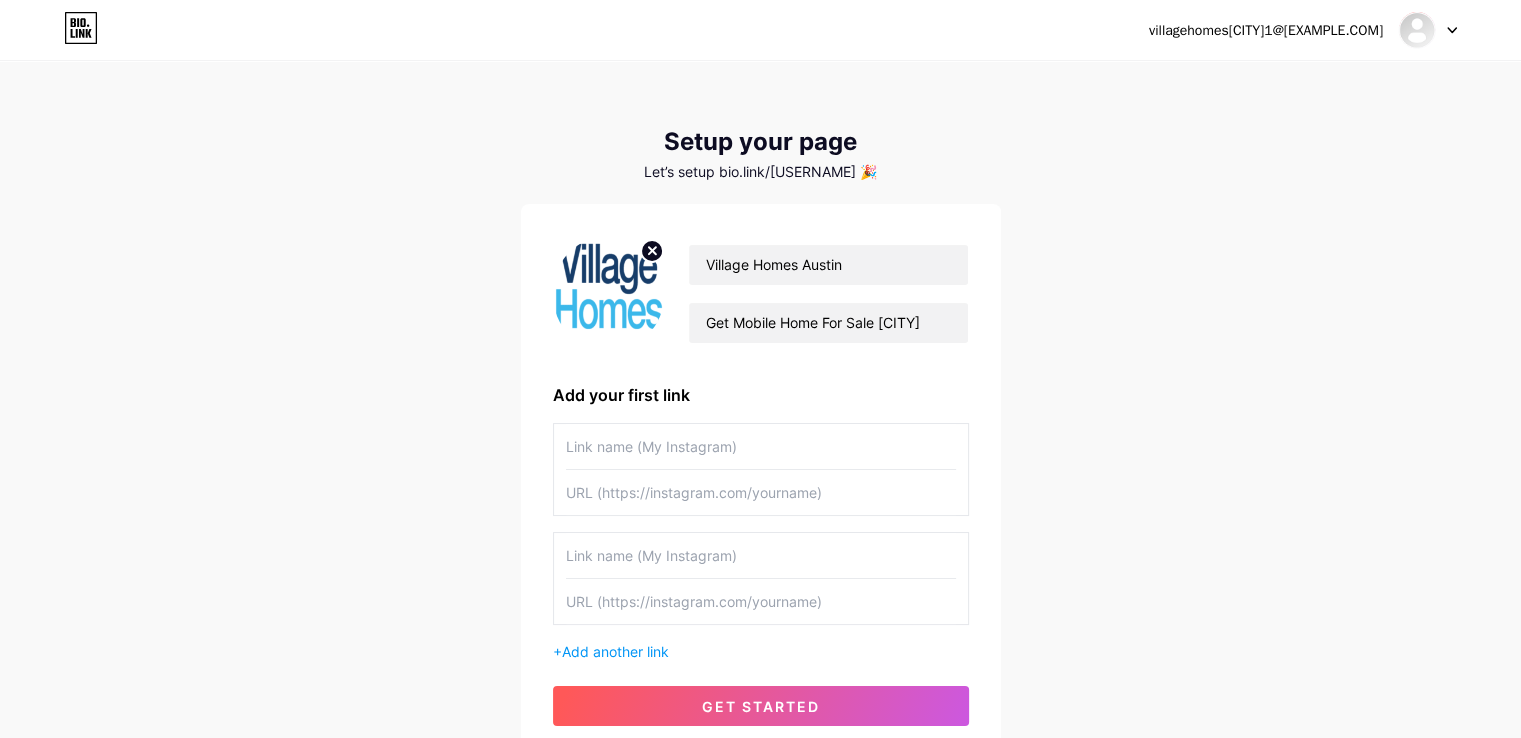 click at bounding box center (761, 446) 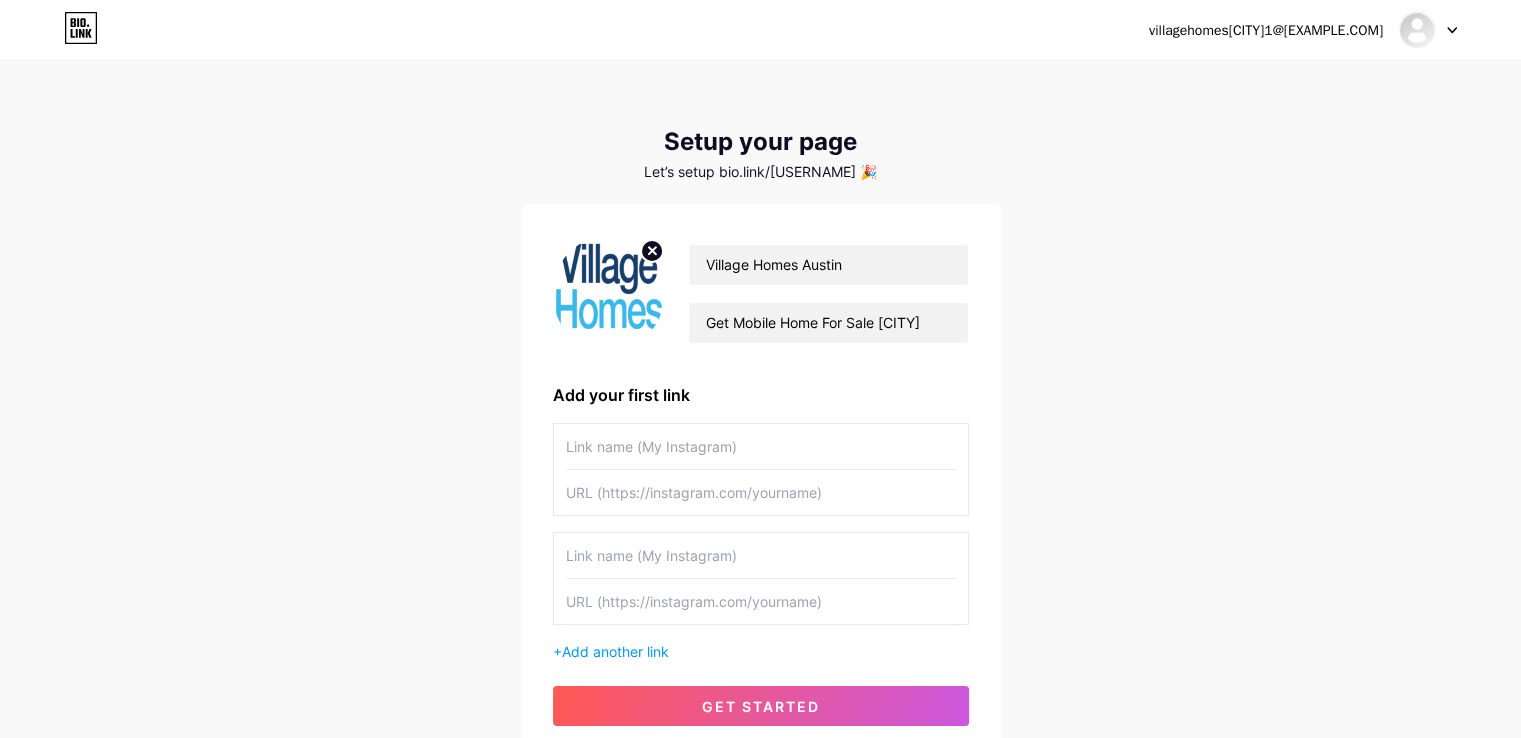 paste on "https://www.instagram.com/villagehomes[CITY]/" 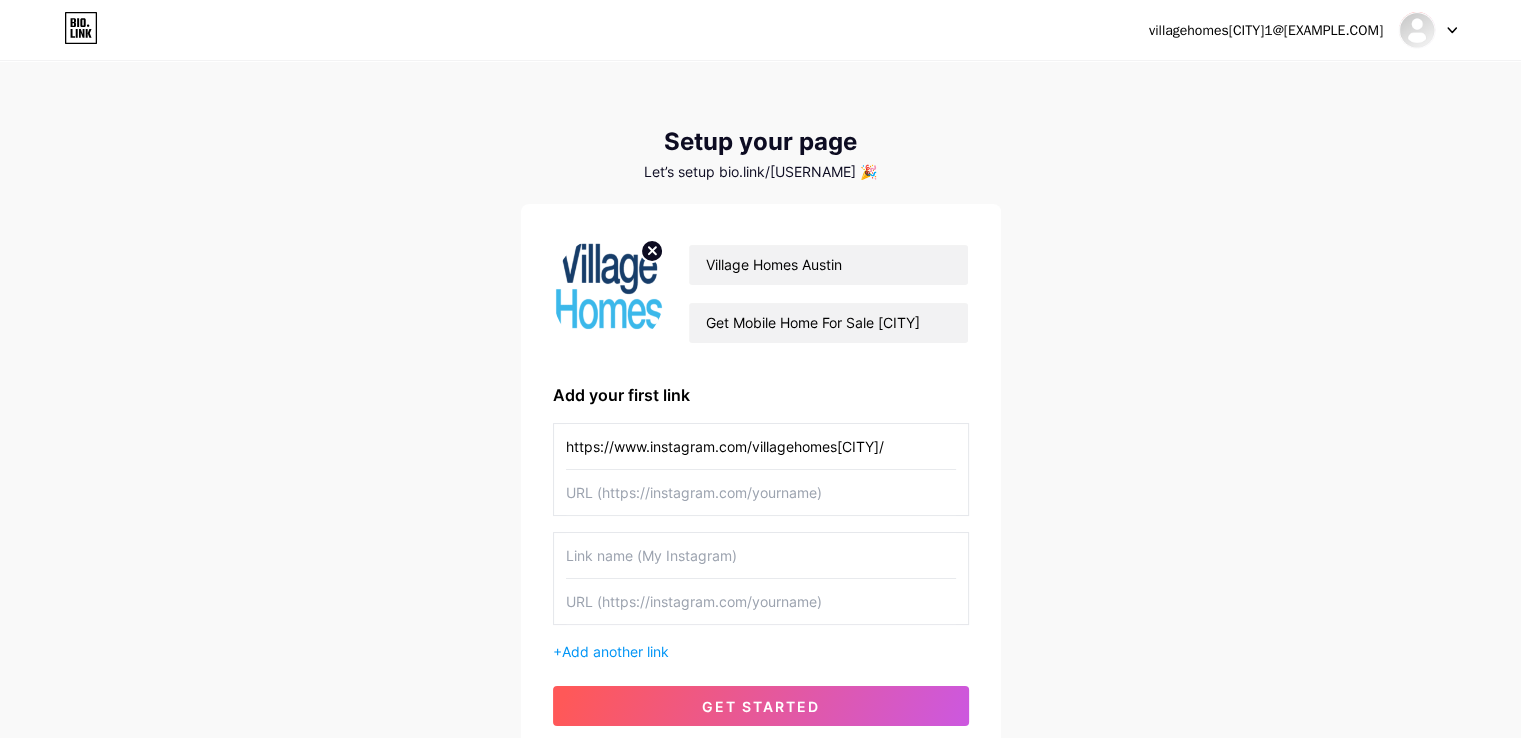 type on "https://www.instagram.com/villagehomes[CITY]/" 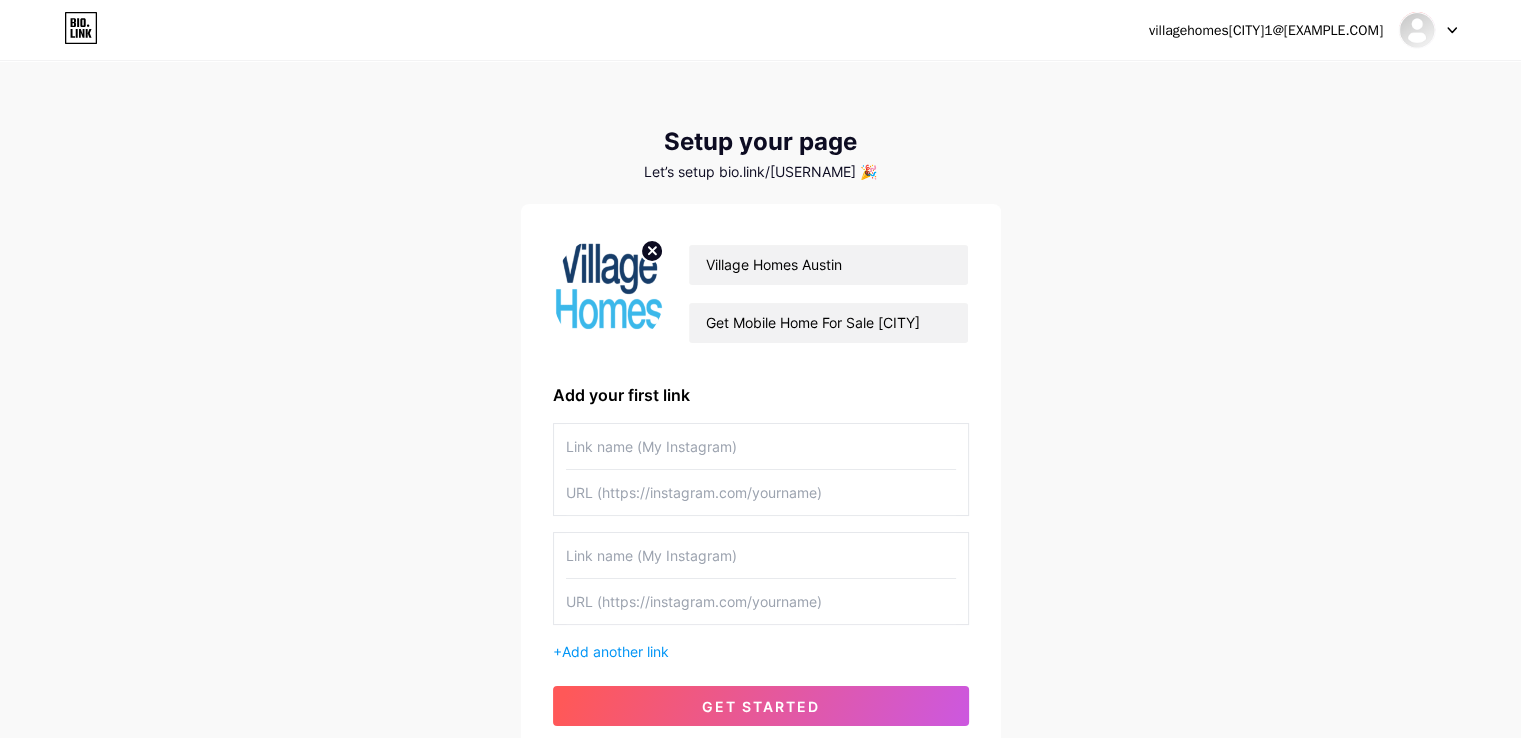 click at bounding box center (761, 446) 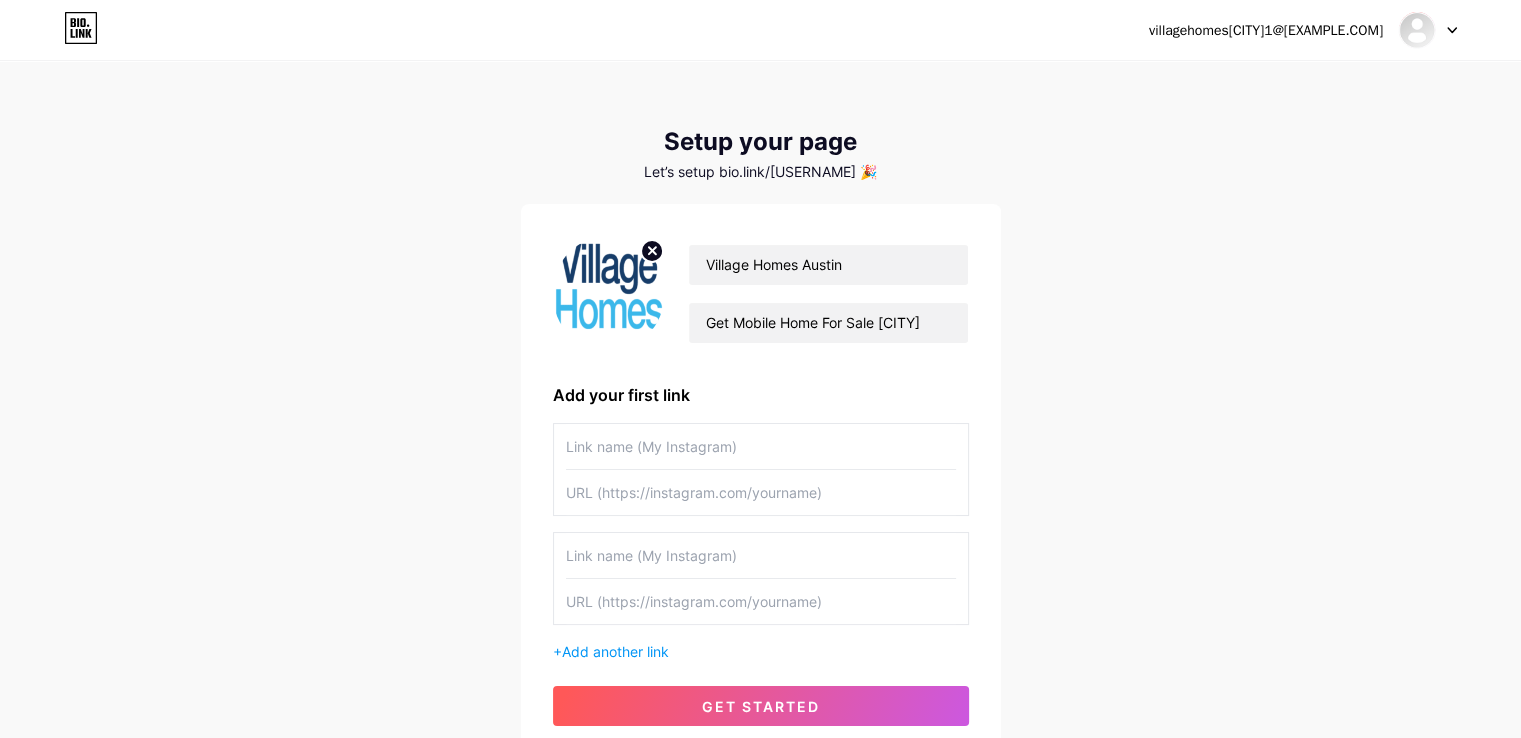 click at bounding box center (761, 446) 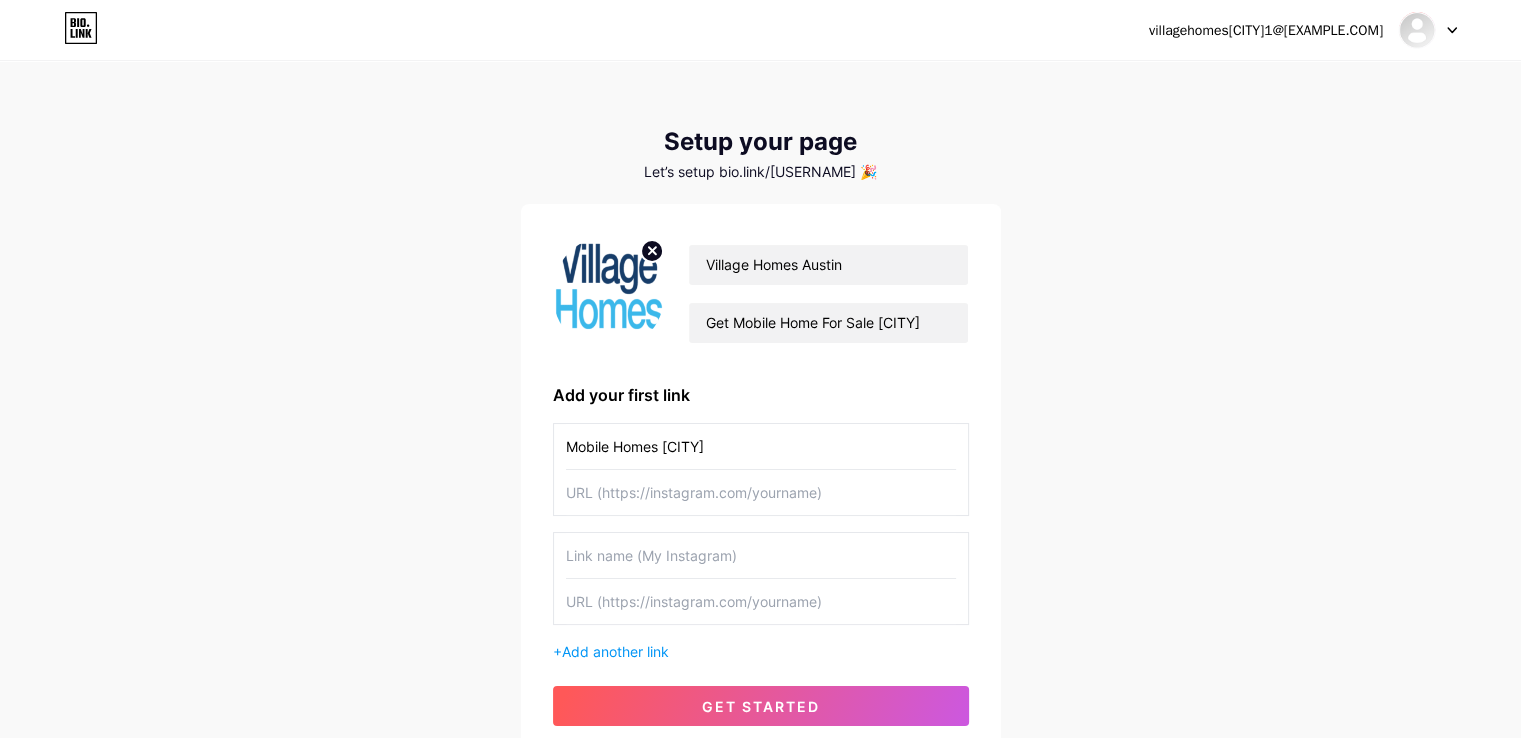 type on "Mobile Homes [CITY]" 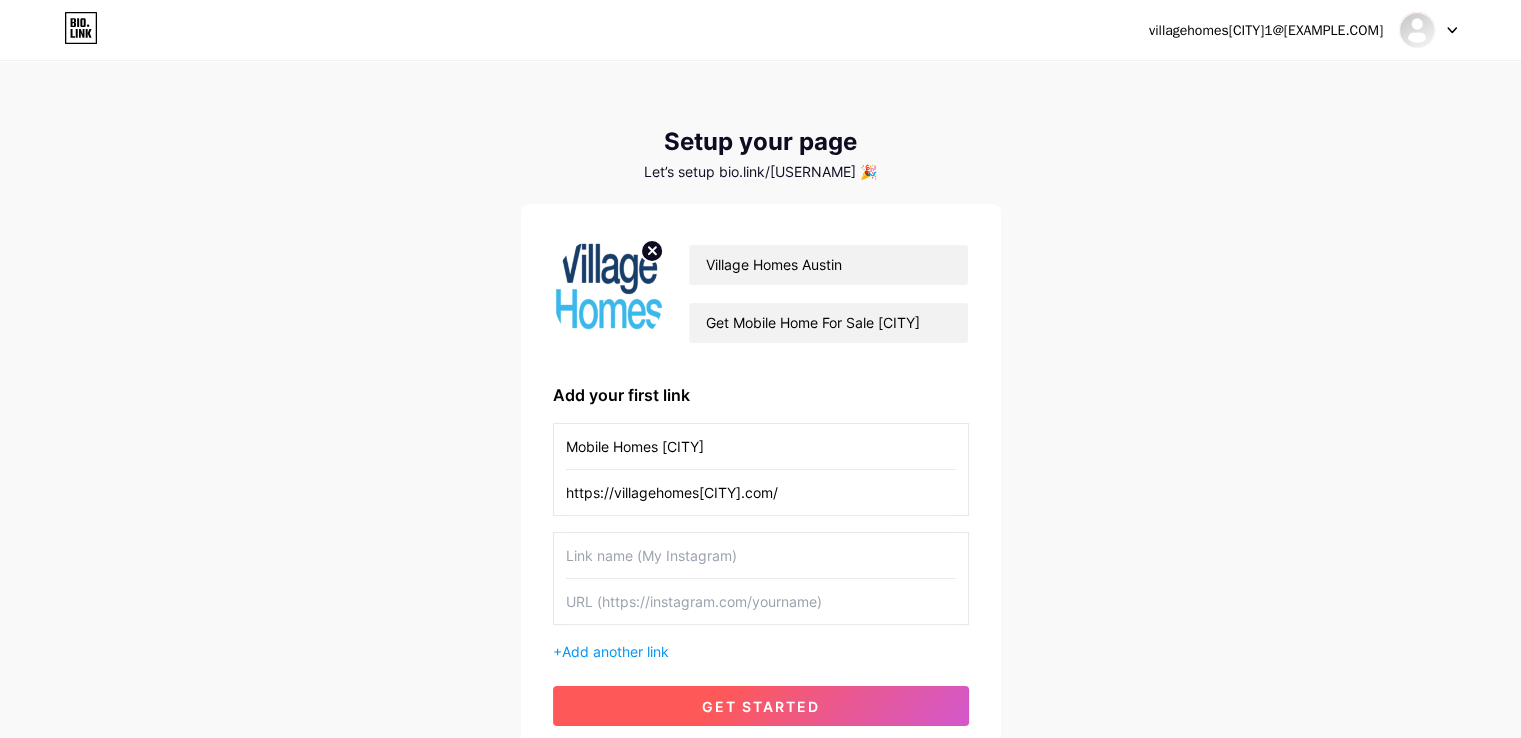 type on "https://villagehomes[CITY].com/" 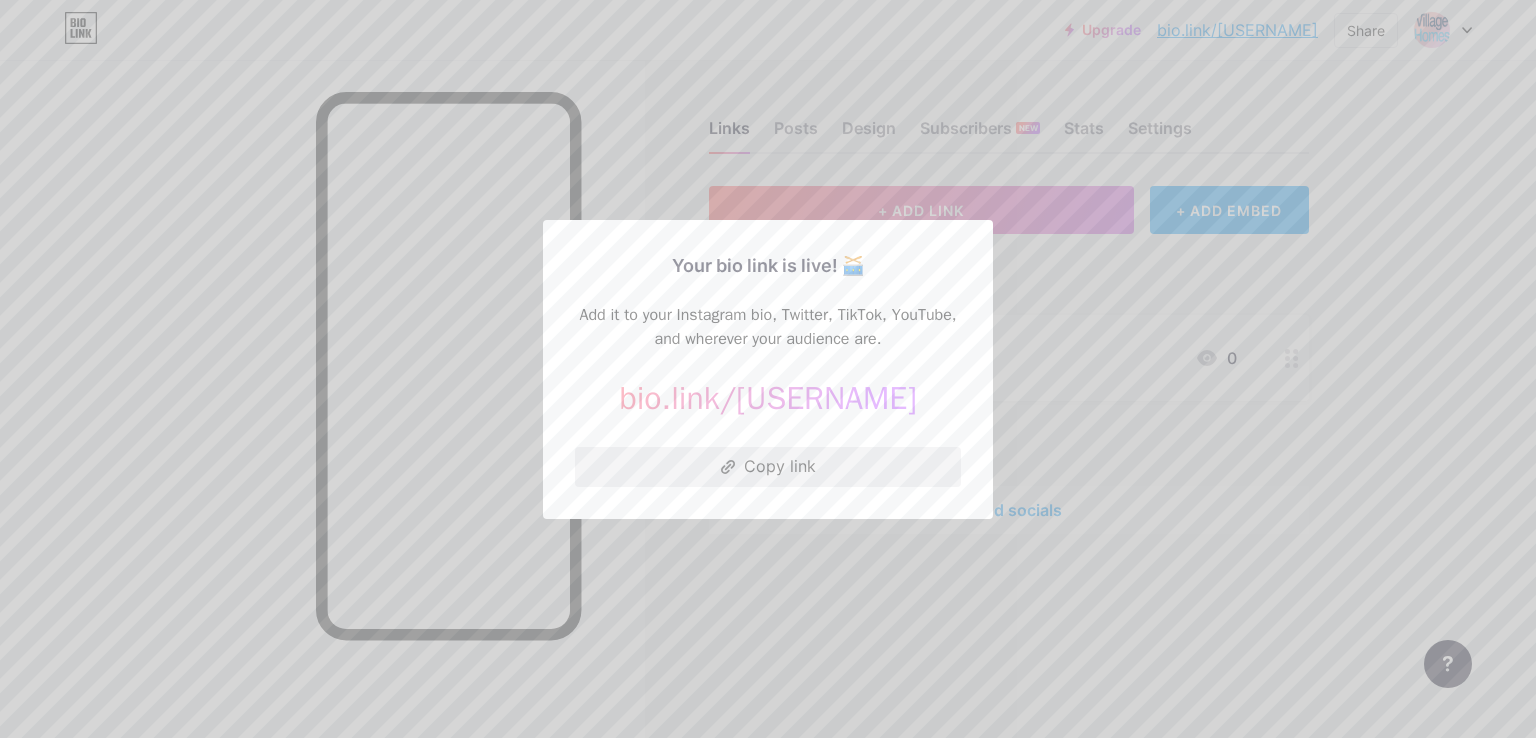 click on "Copy link" at bounding box center [768, 467] 